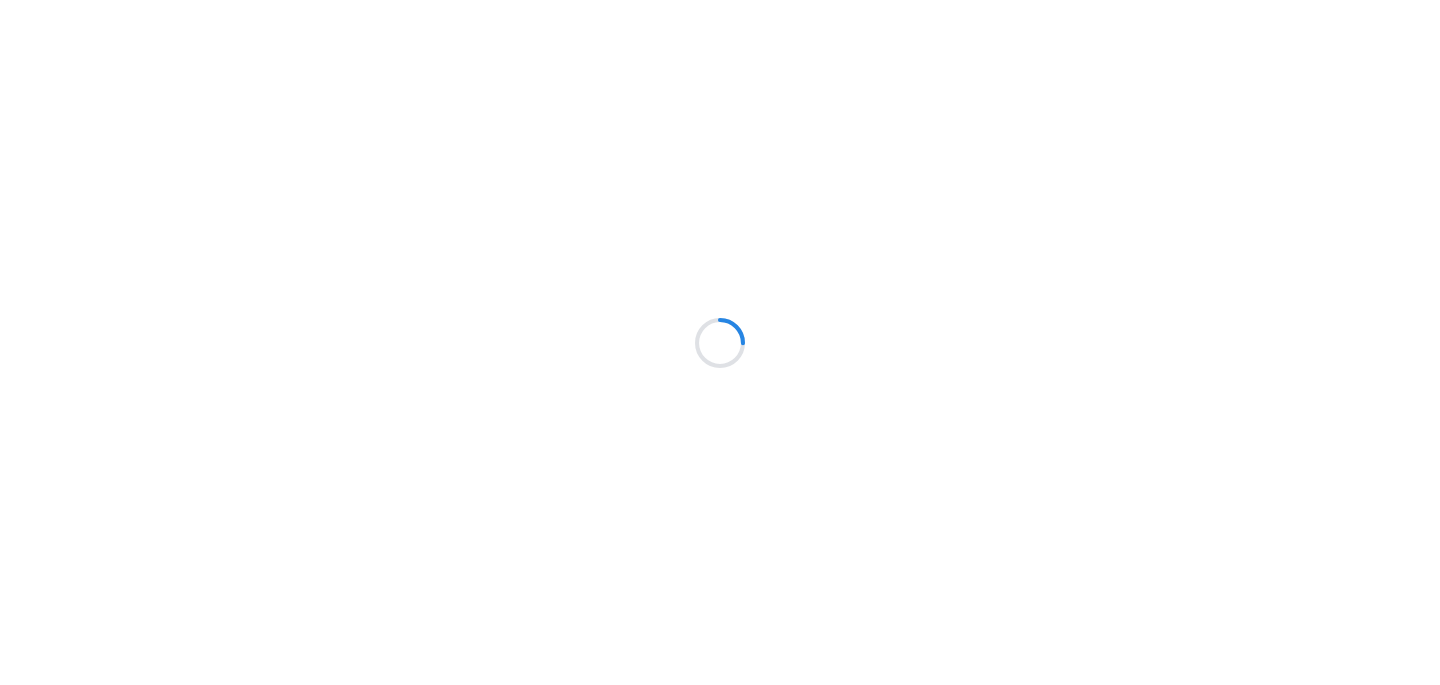 scroll, scrollTop: 0, scrollLeft: 0, axis: both 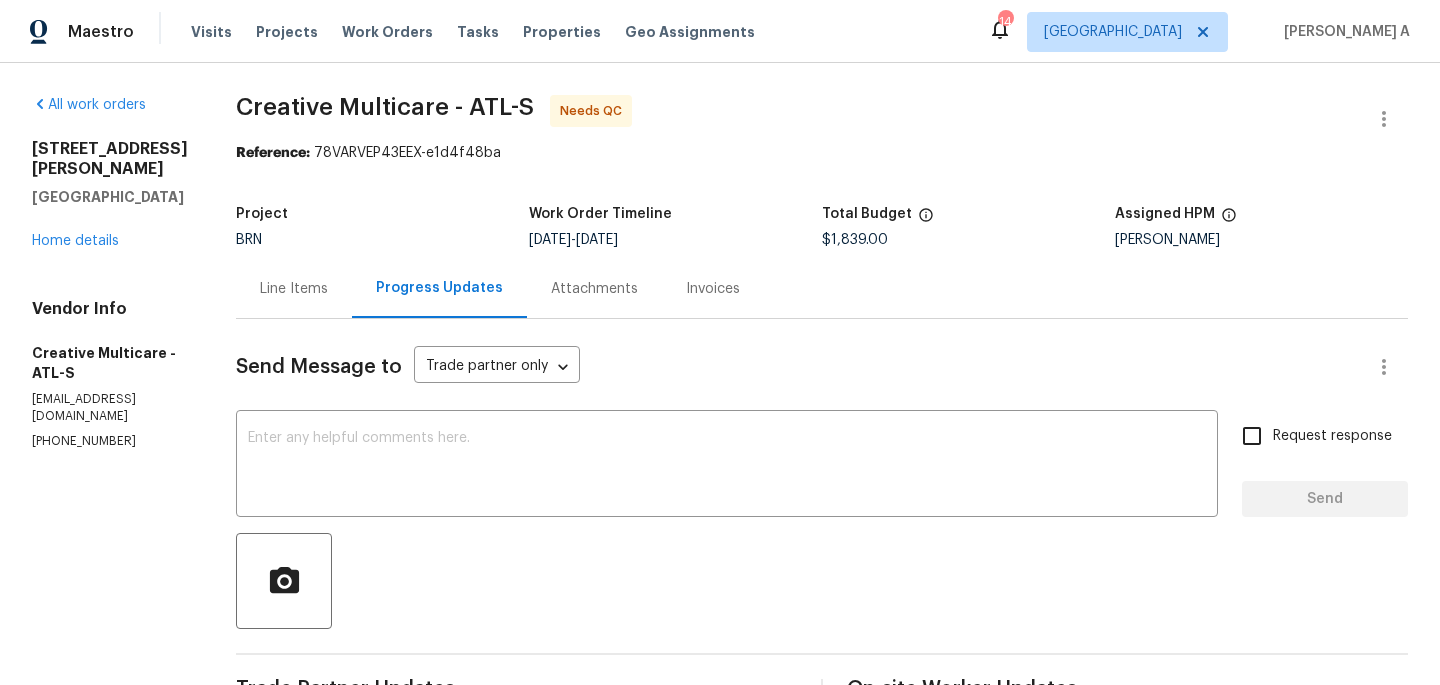 click on "Project BRN   Work Order Timeline 7/11/2025  -  7/12/2025 Total Budget $1,839.00 Assigned HPM Mirsad Srna" at bounding box center [822, 227] 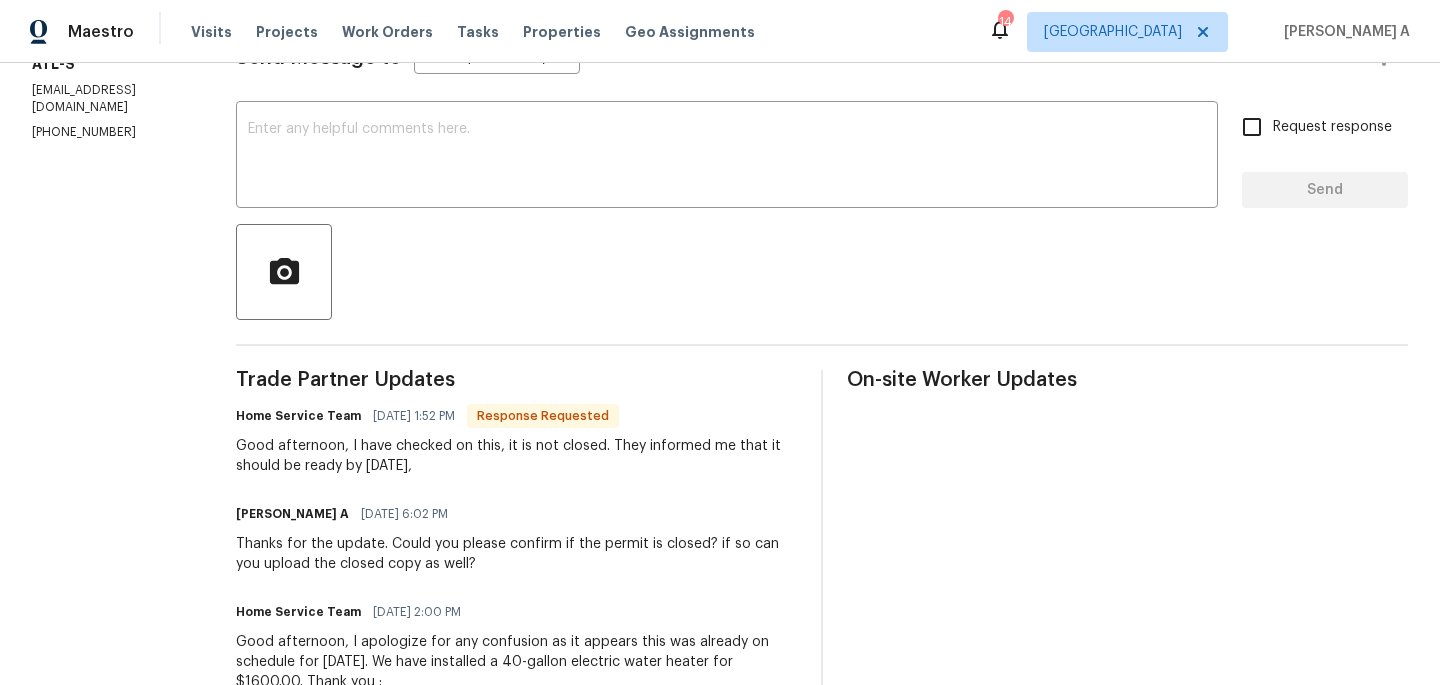 scroll, scrollTop: 314, scrollLeft: 0, axis: vertical 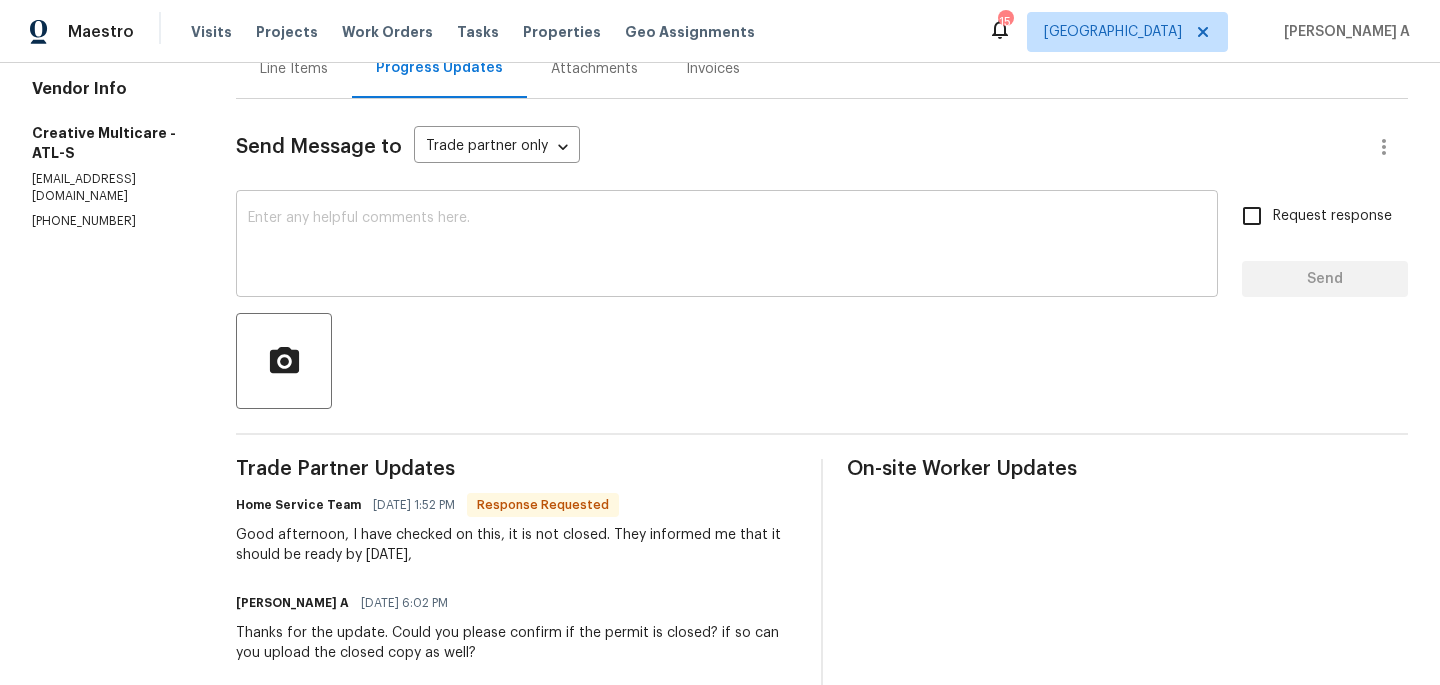 click at bounding box center (727, 246) 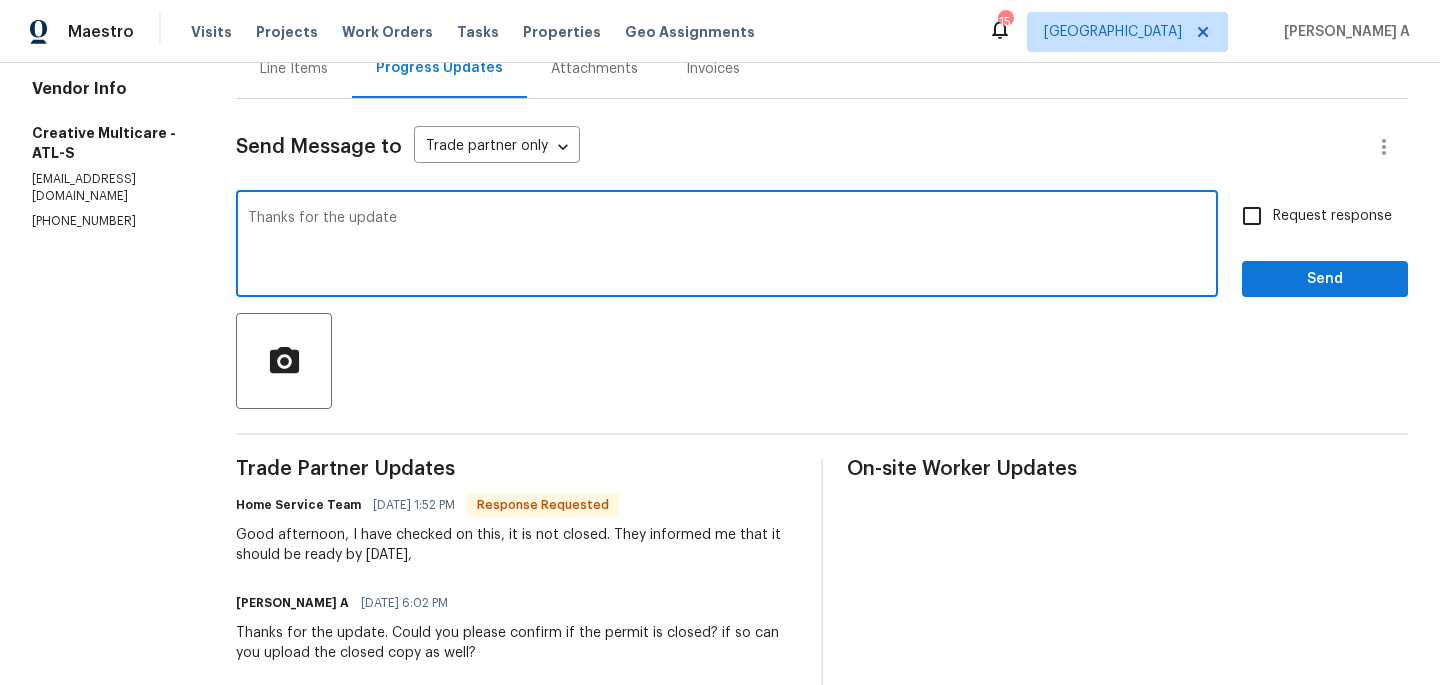 type on "Thanks for the update" 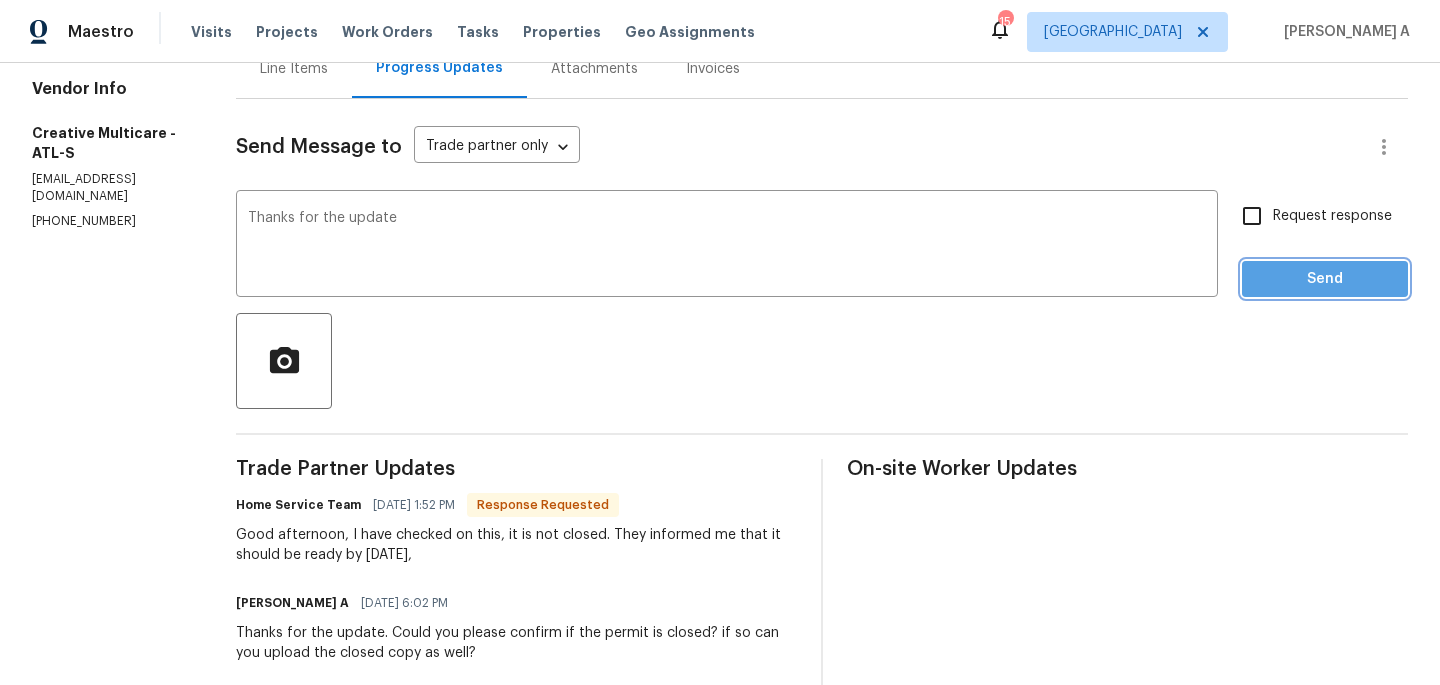 click on "Send" at bounding box center (1325, 279) 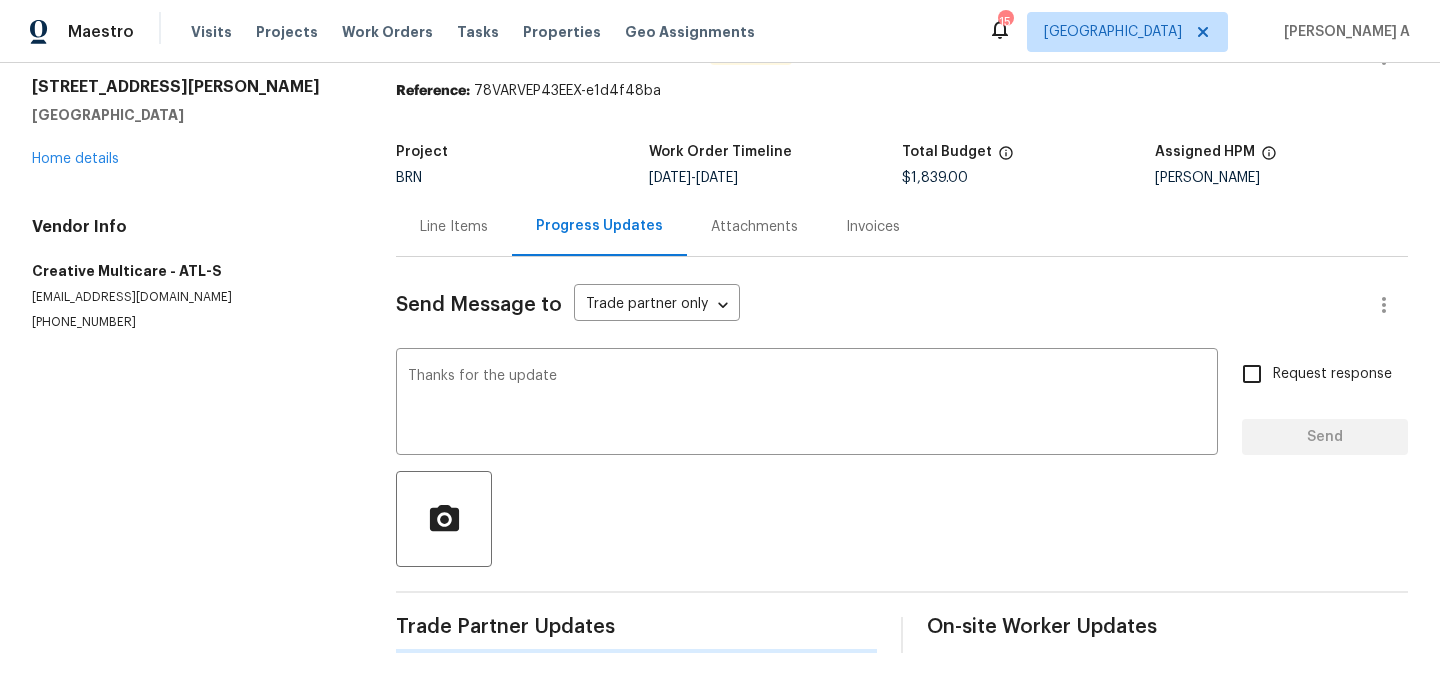 type 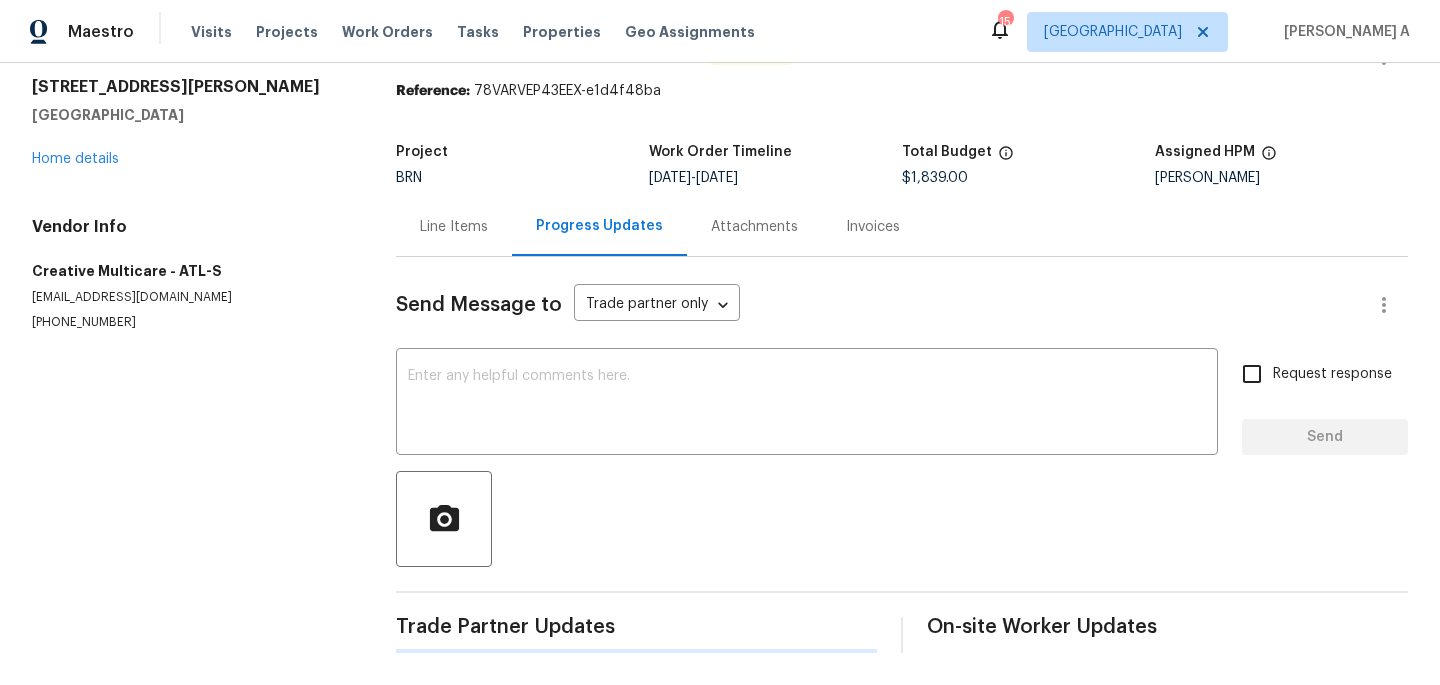 scroll, scrollTop: 220, scrollLeft: 0, axis: vertical 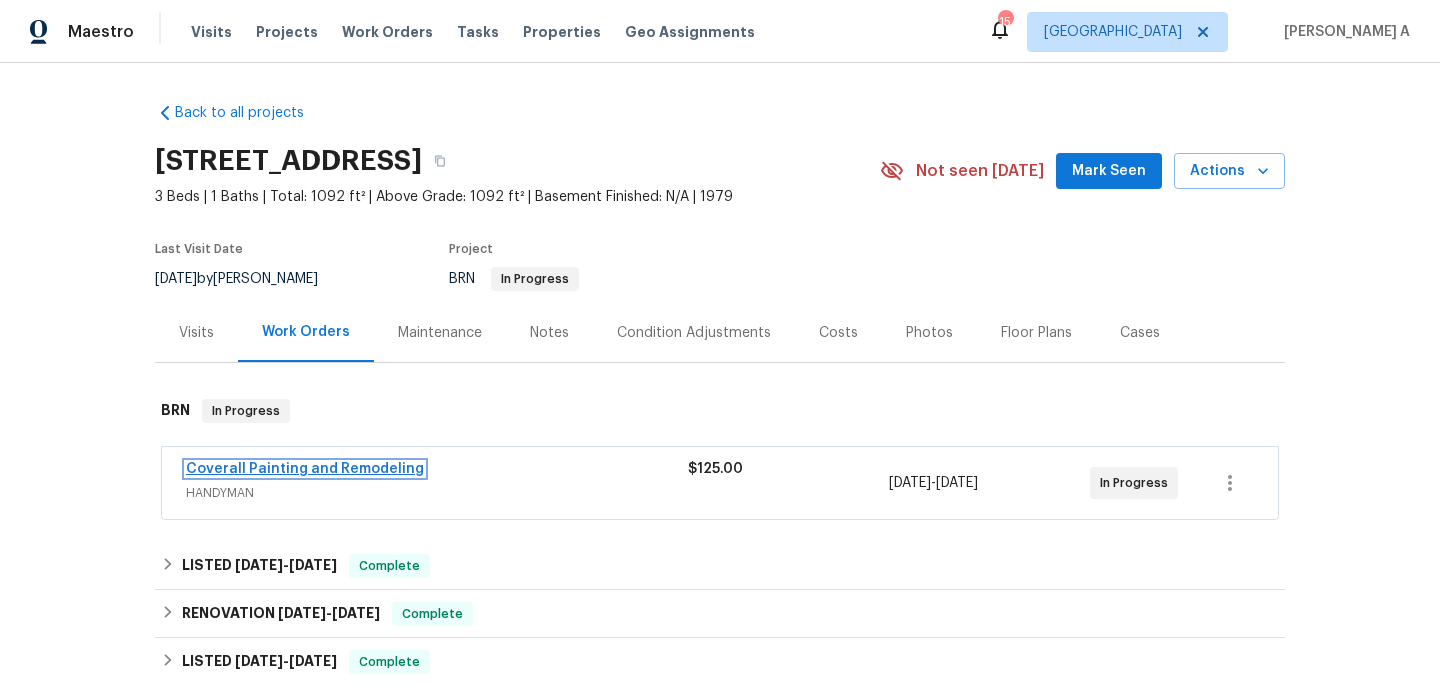 click on "Coverall Painting and Remodeling" at bounding box center [305, 469] 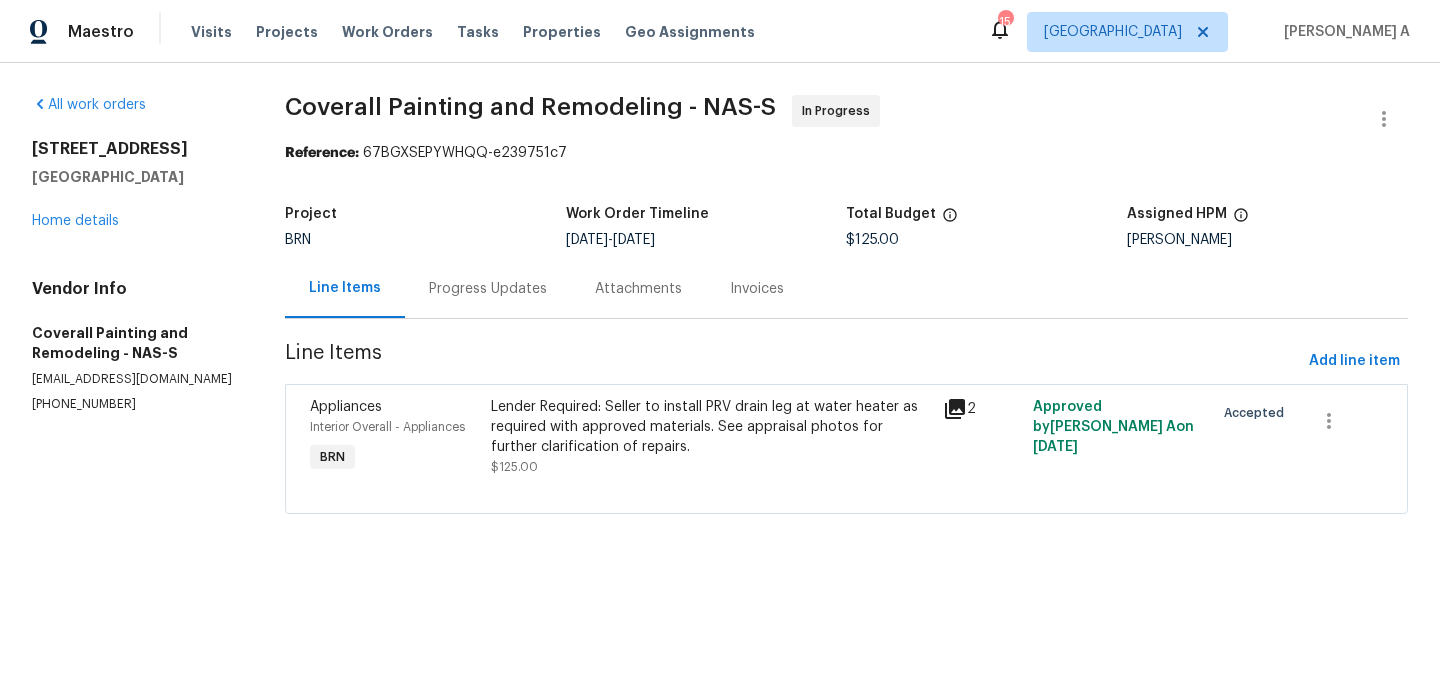 click on "Progress Updates" at bounding box center [488, 289] 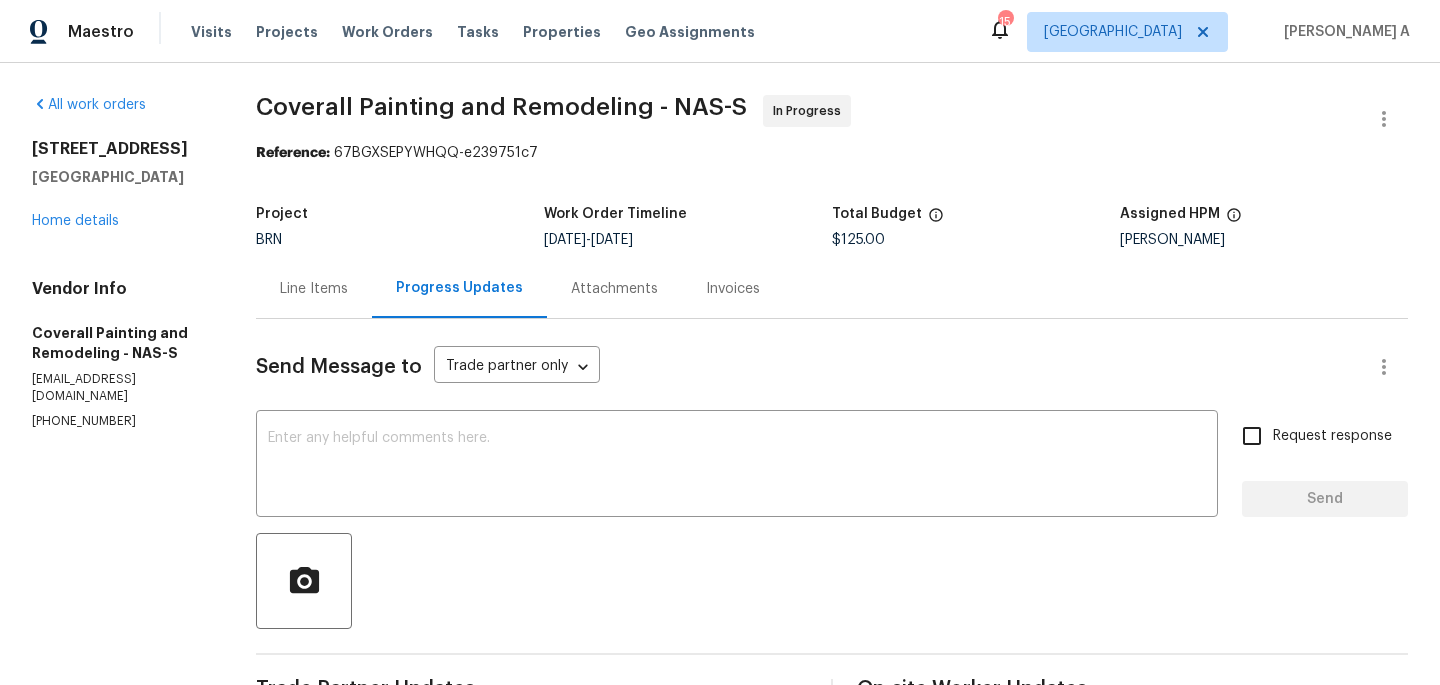 scroll, scrollTop: 294, scrollLeft: 0, axis: vertical 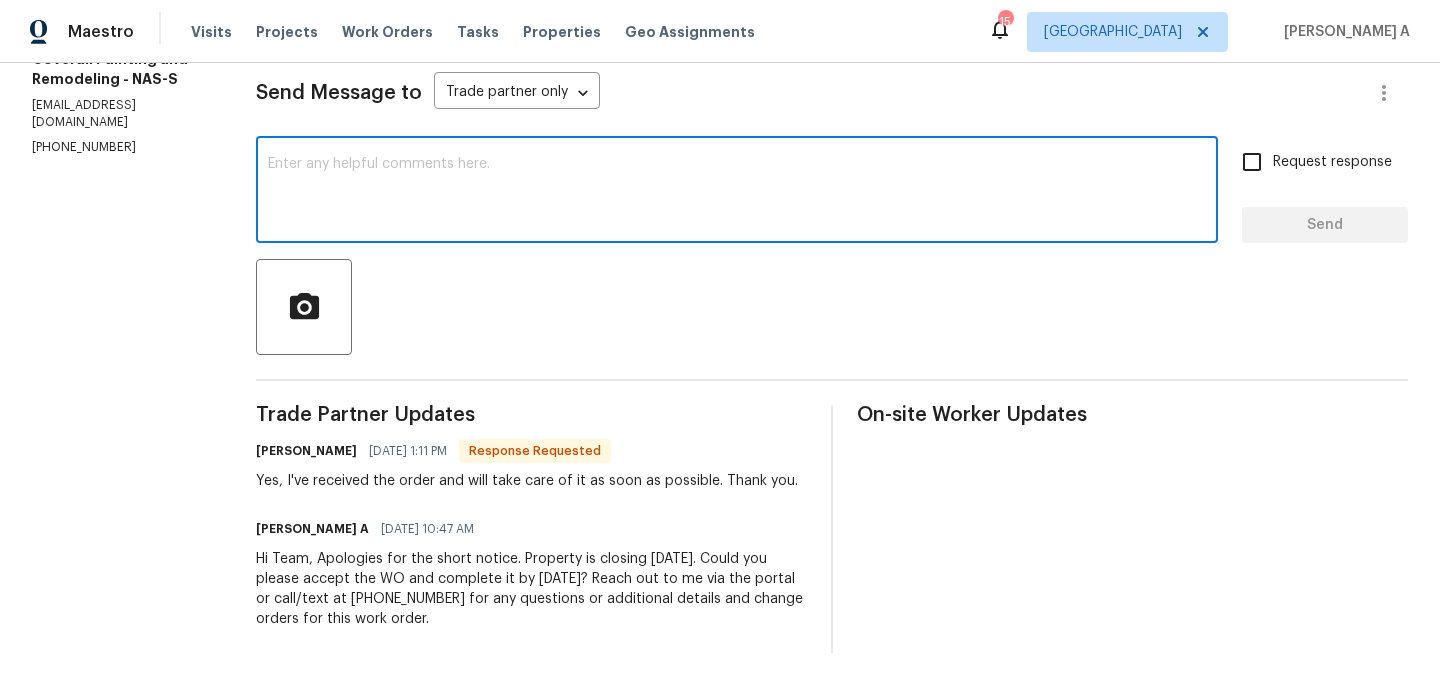 click at bounding box center [737, 192] 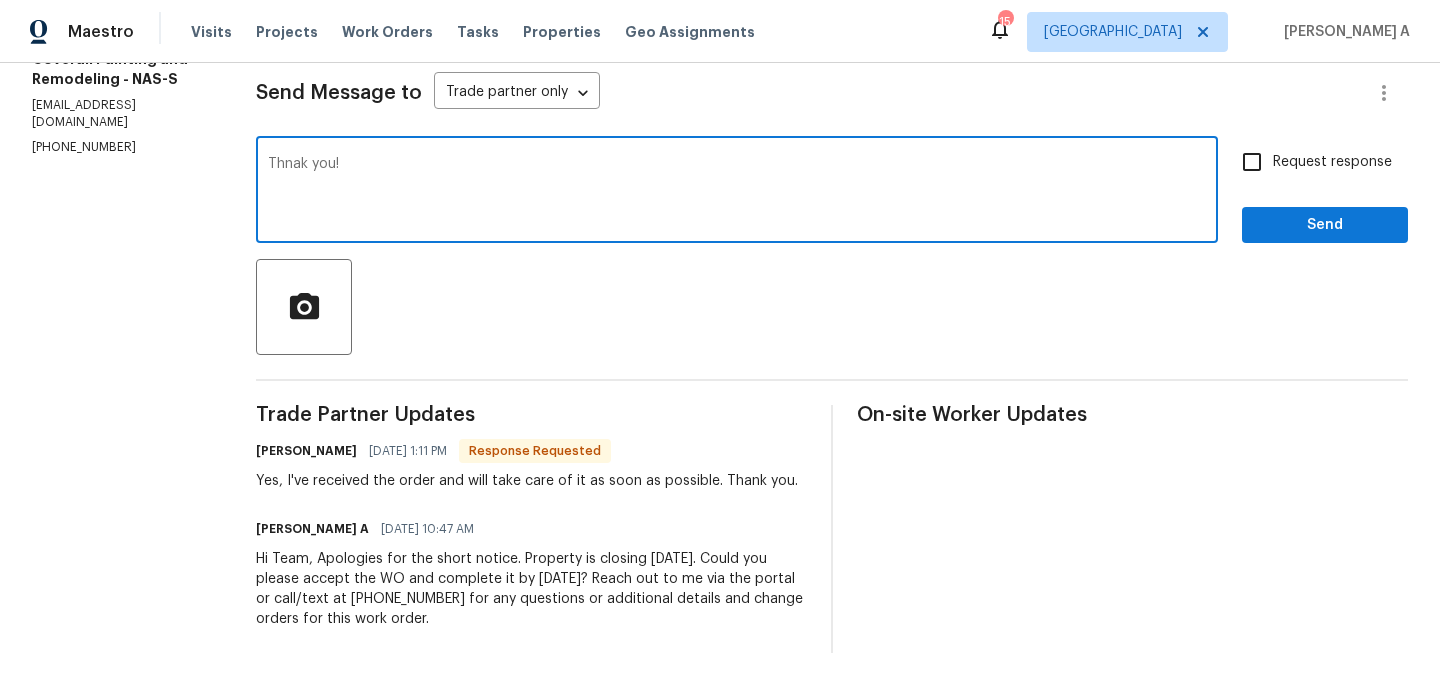 type on "Thnak you!" 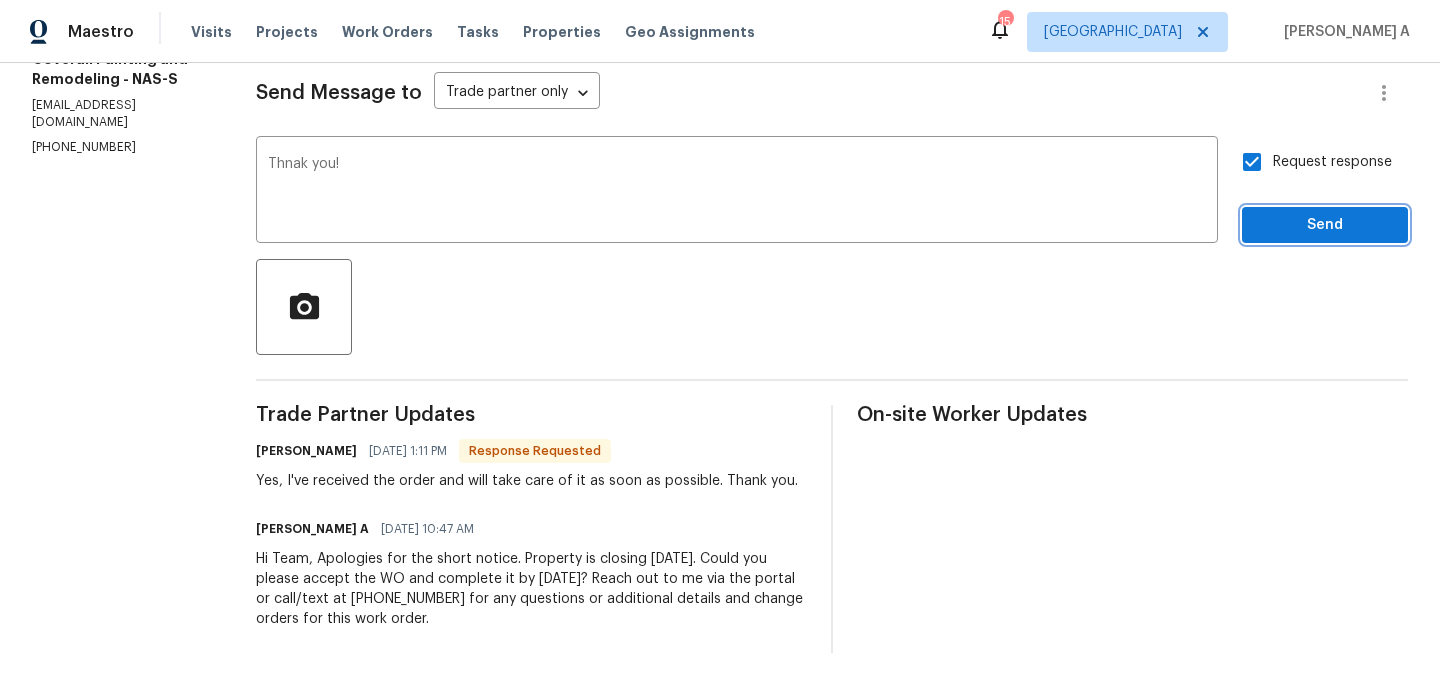 click on "Send" at bounding box center (1325, 225) 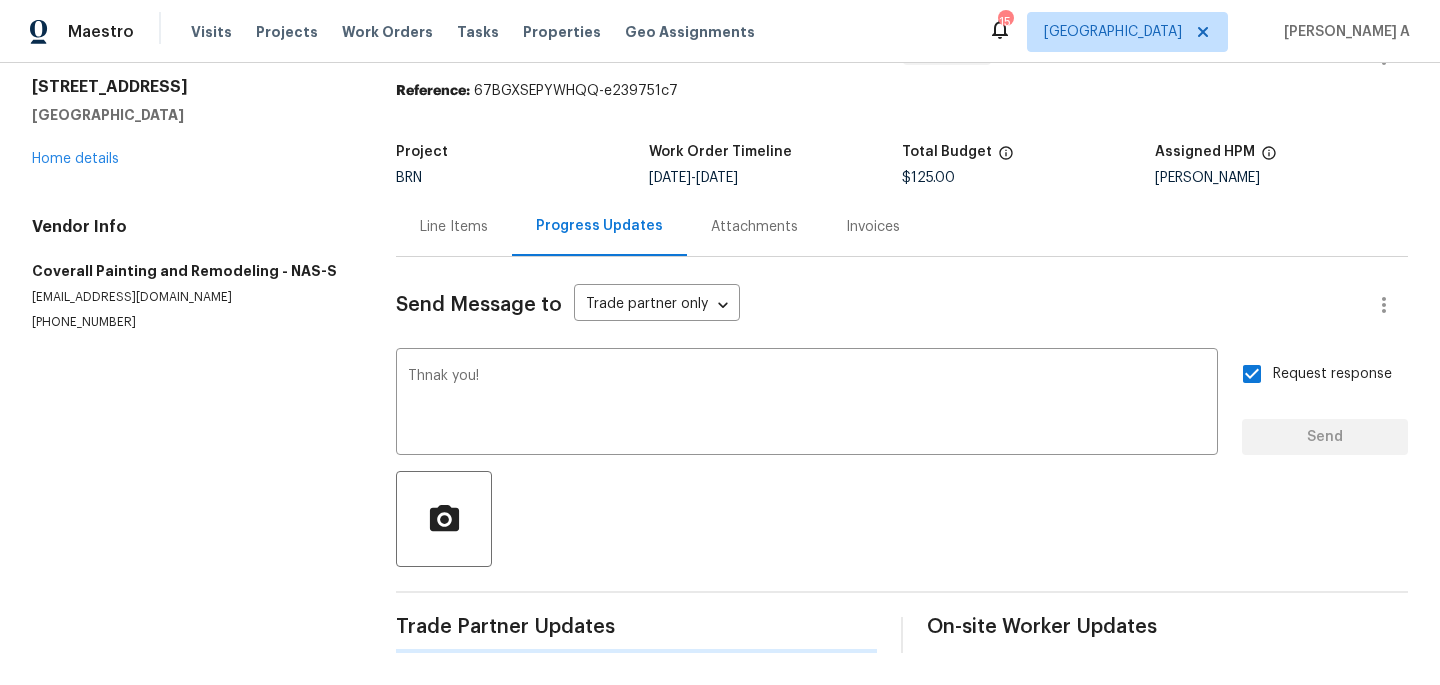 type 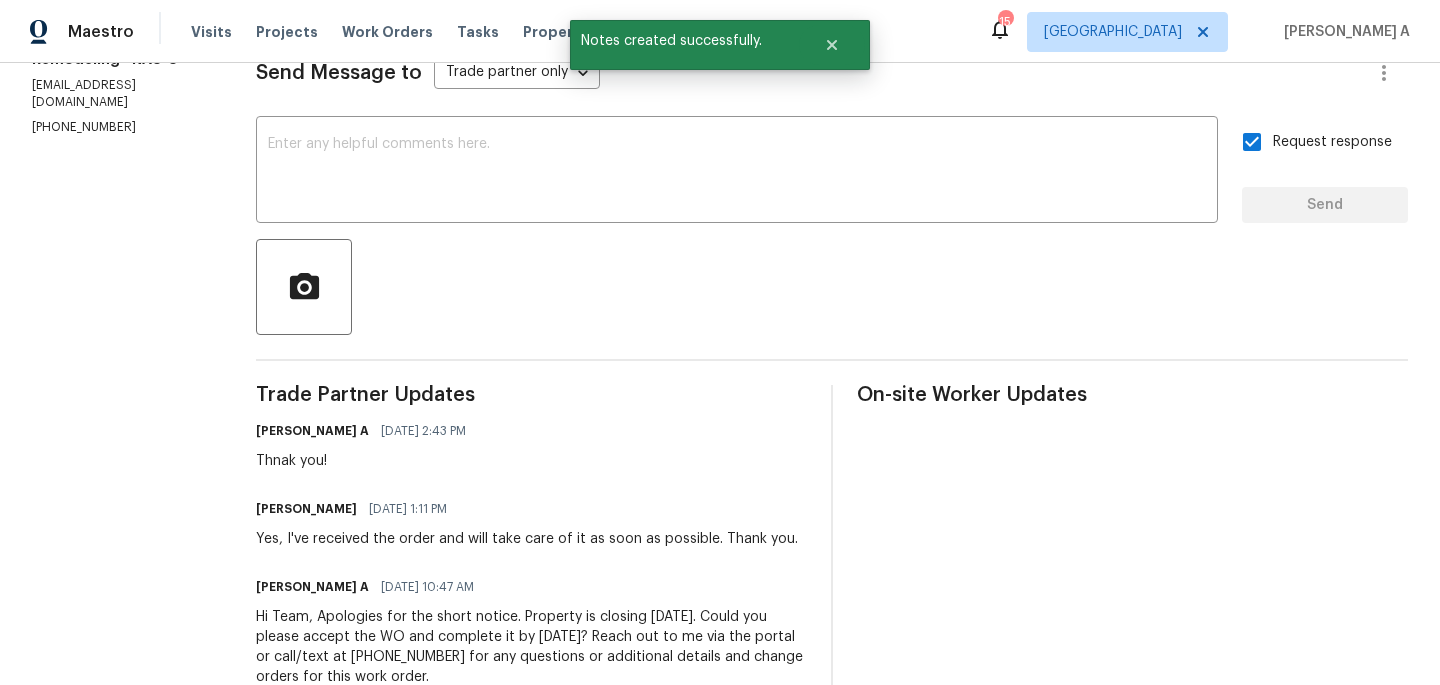 scroll, scrollTop: 0, scrollLeft: 0, axis: both 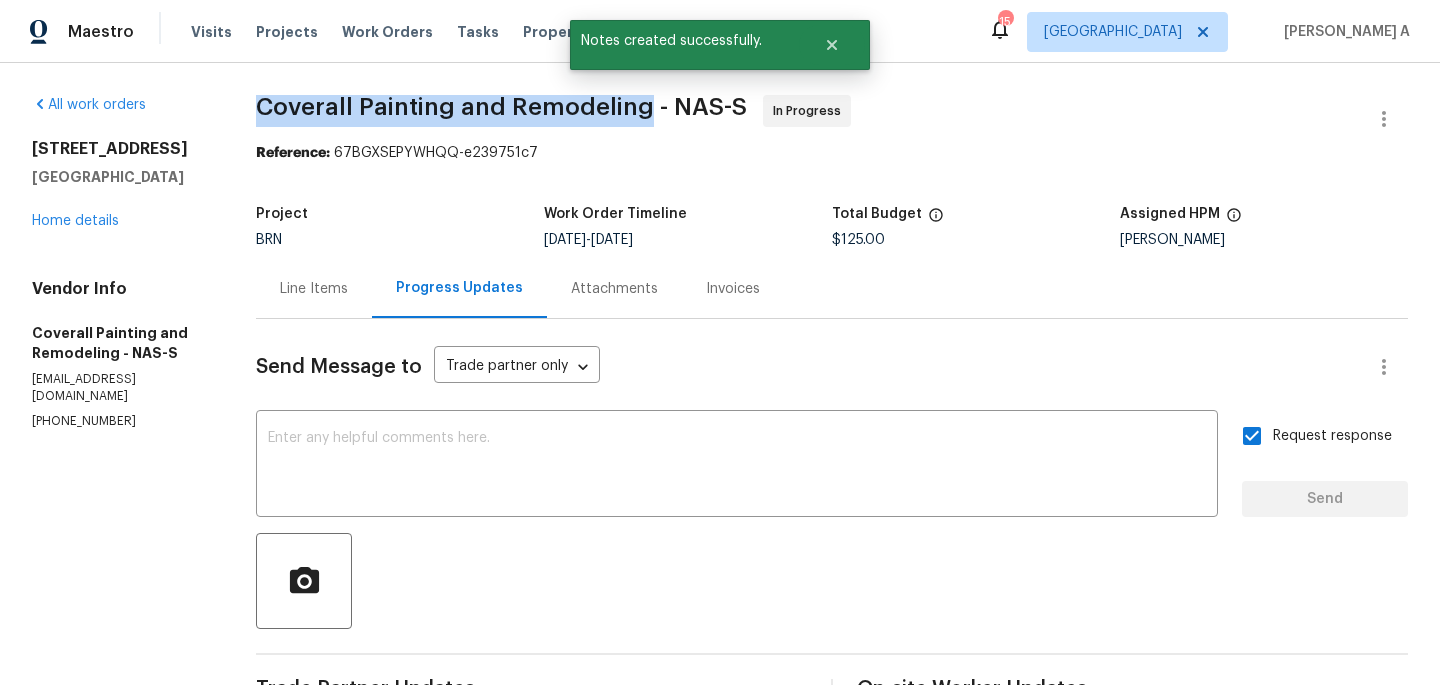 drag, startPoint x: 321, startPoint y: 118, endPoint x: 714, endPoint y: 122, distance: 393.02036 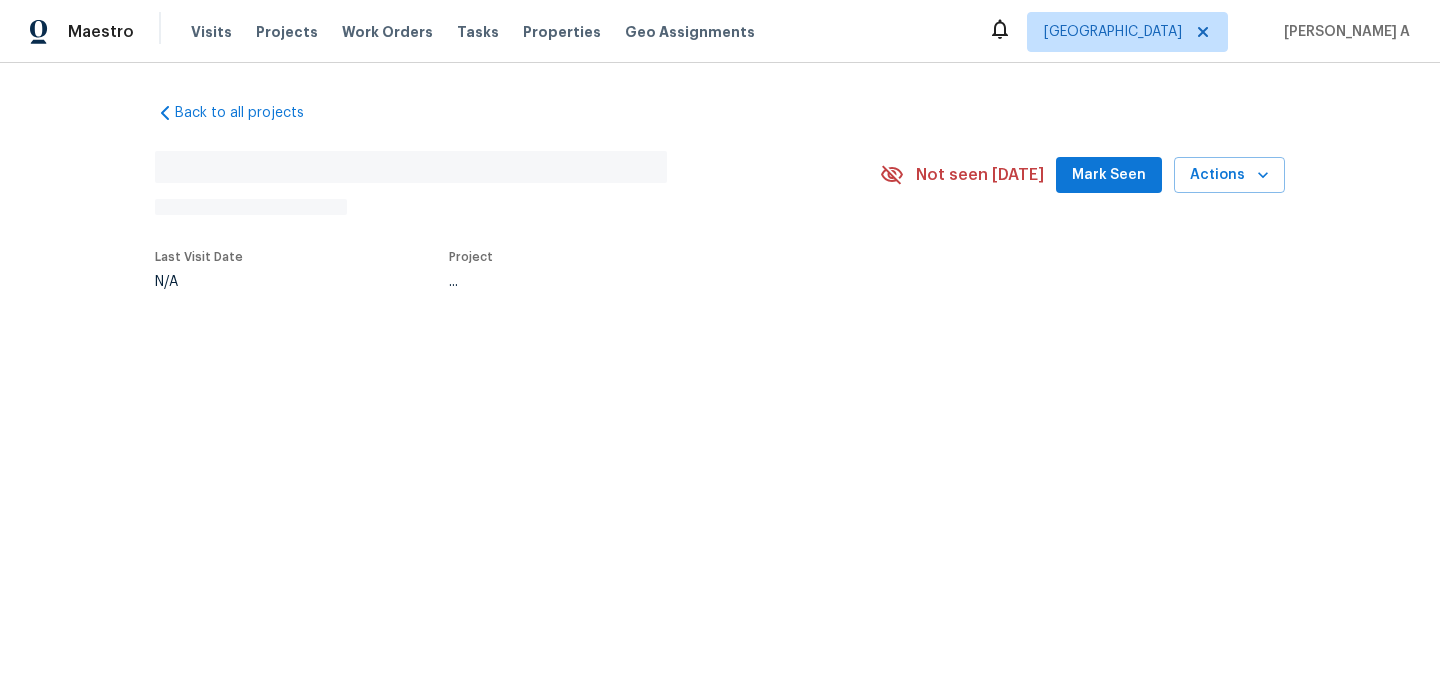 scroll, scrollTop: 0, scrollLeft: 0, axis: both 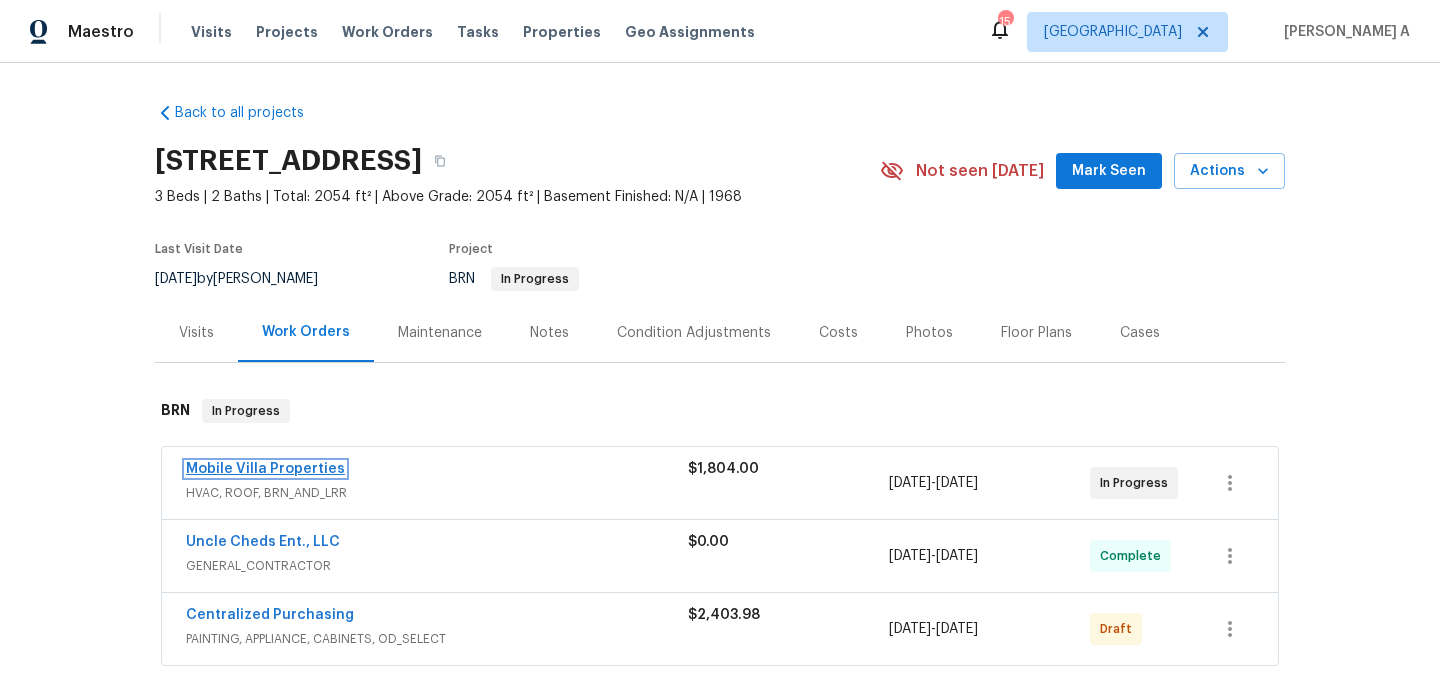 click on "Mobile Villa Properties" at bounding box center (265, 469) 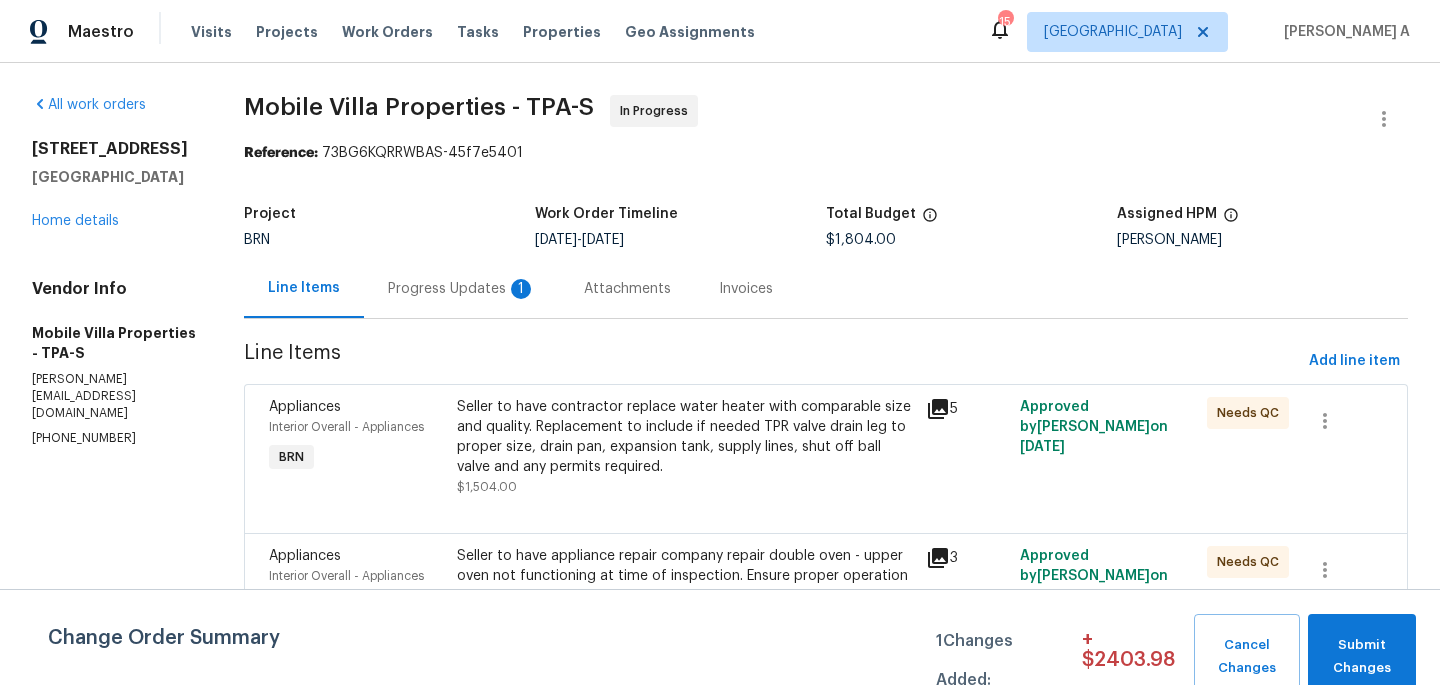 click on "Attachments" at bounding box center [627, 288] 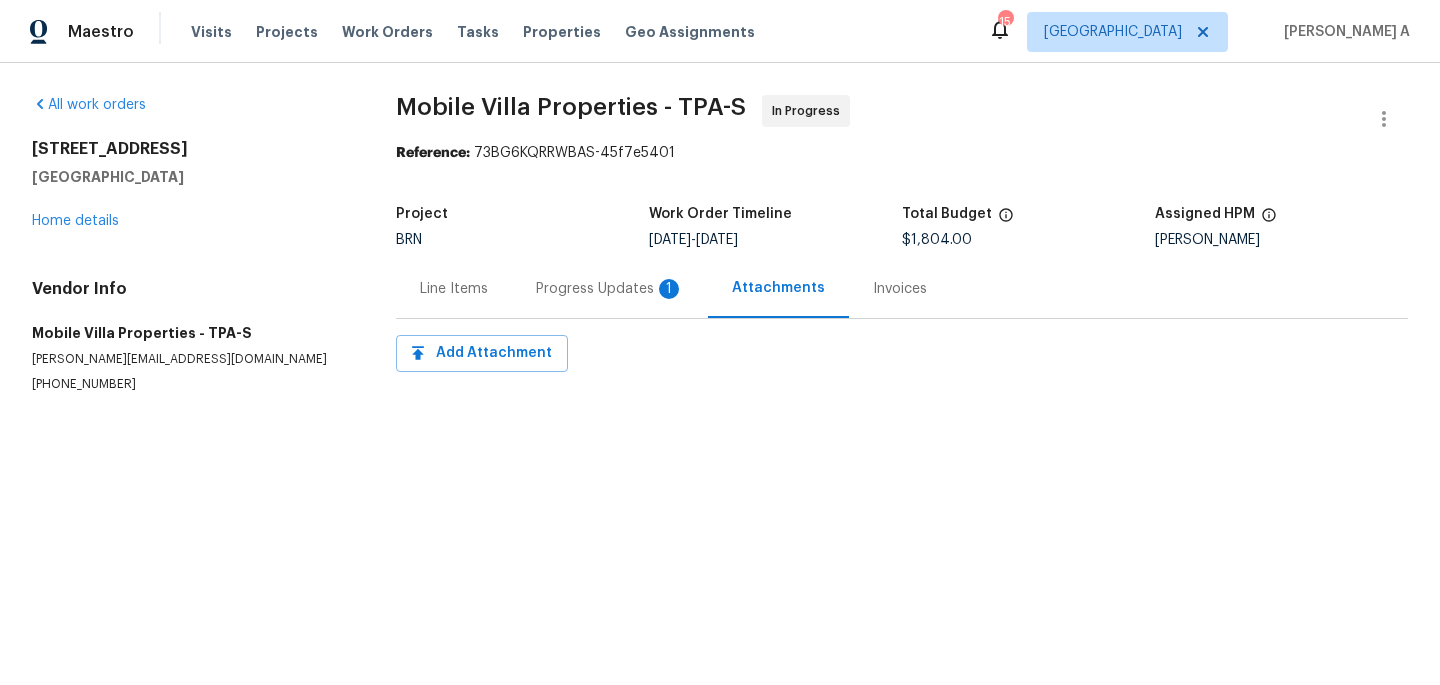 click on "Progress Updates 1" at bounding box center (610, 288) 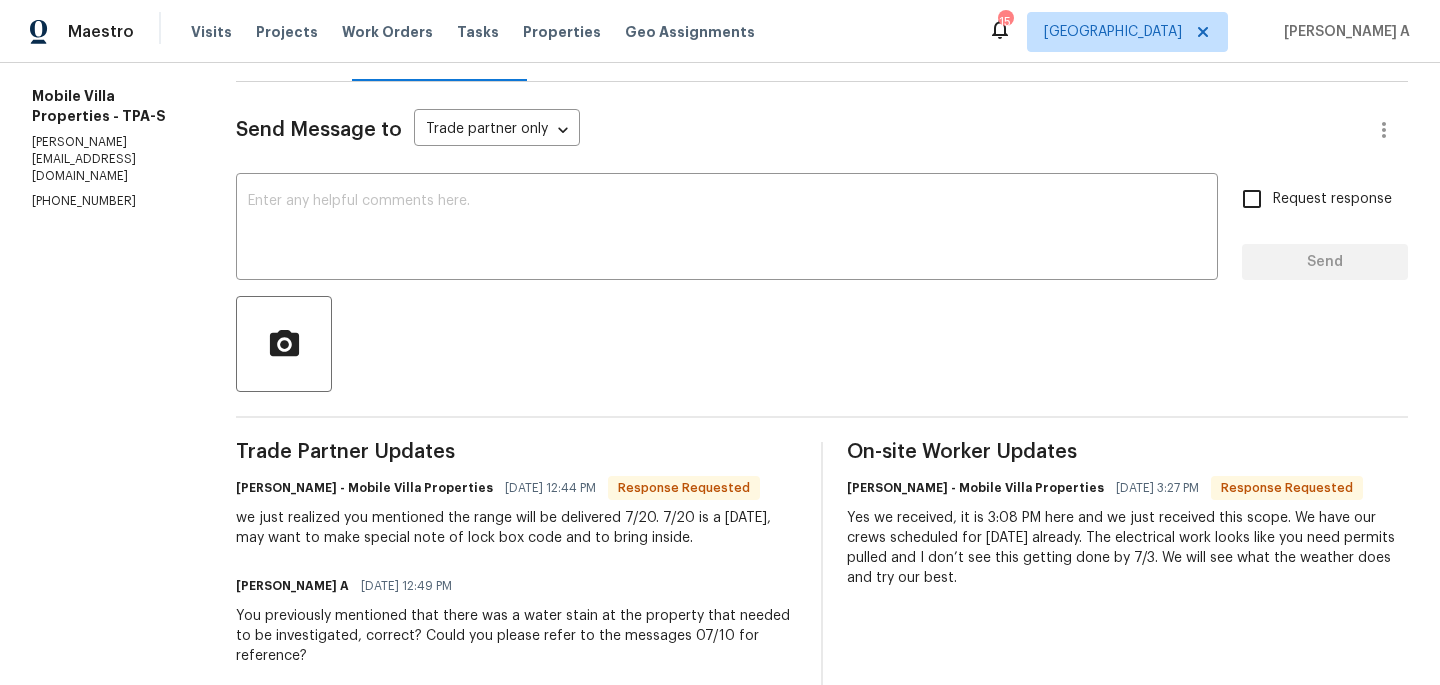 scroll, scrollTop: 239, scrollLeft: 0, axis: vertical 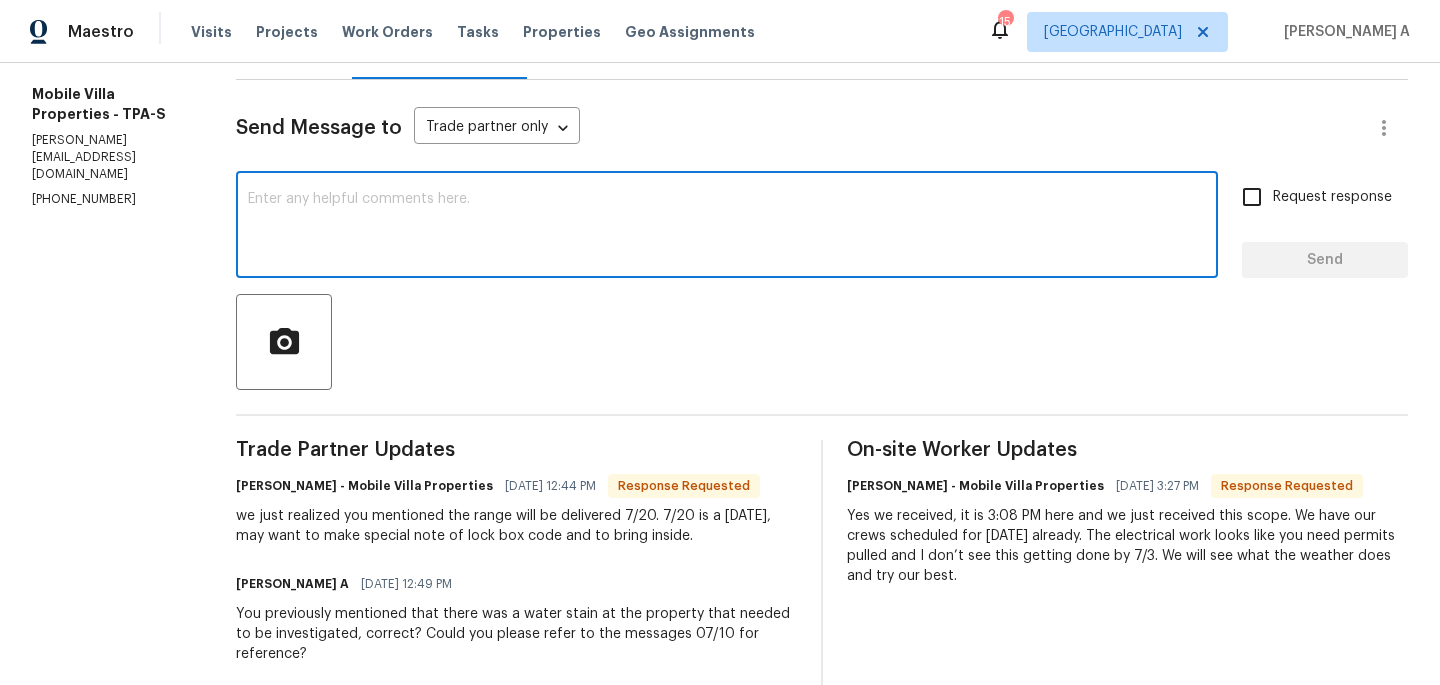 drag, startPoint x: 426, startPoint y: 219, endPoint x: 443, endPoint y: 227, distance: 18.788294 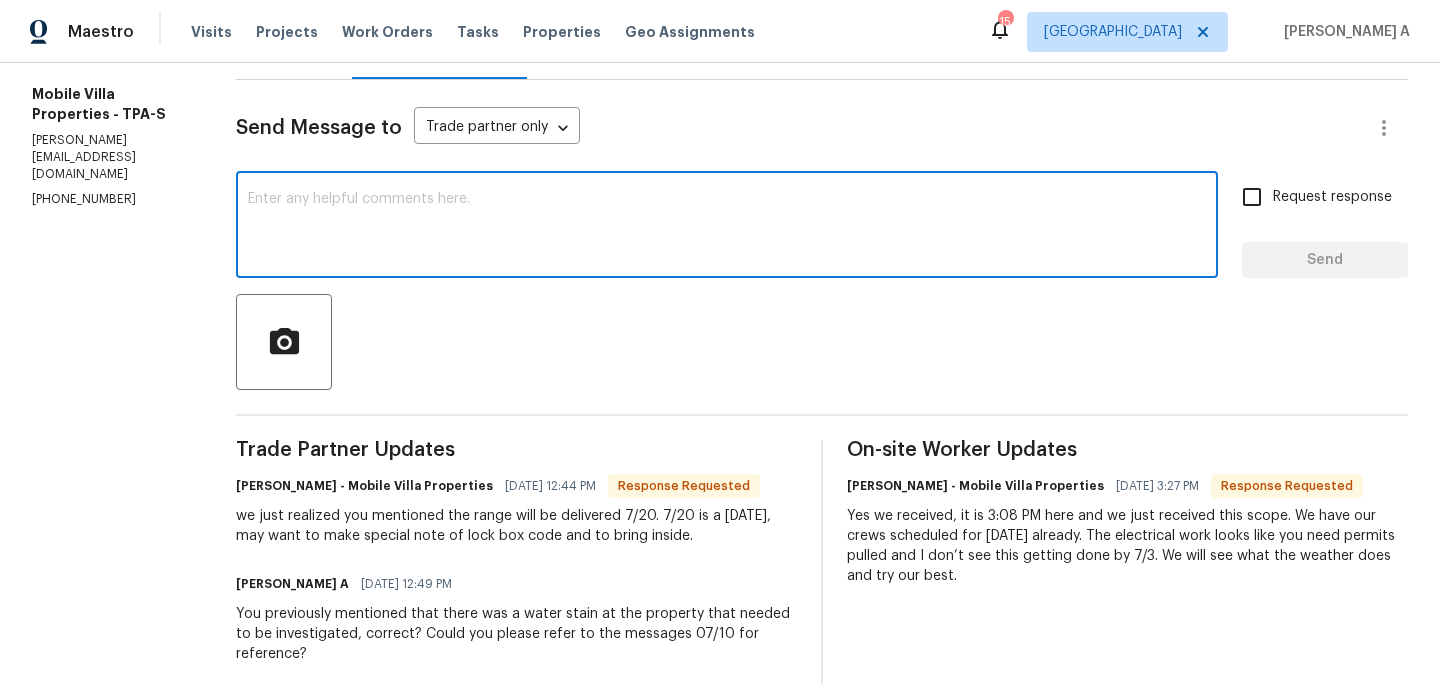 click at bounding box center [727, 227] 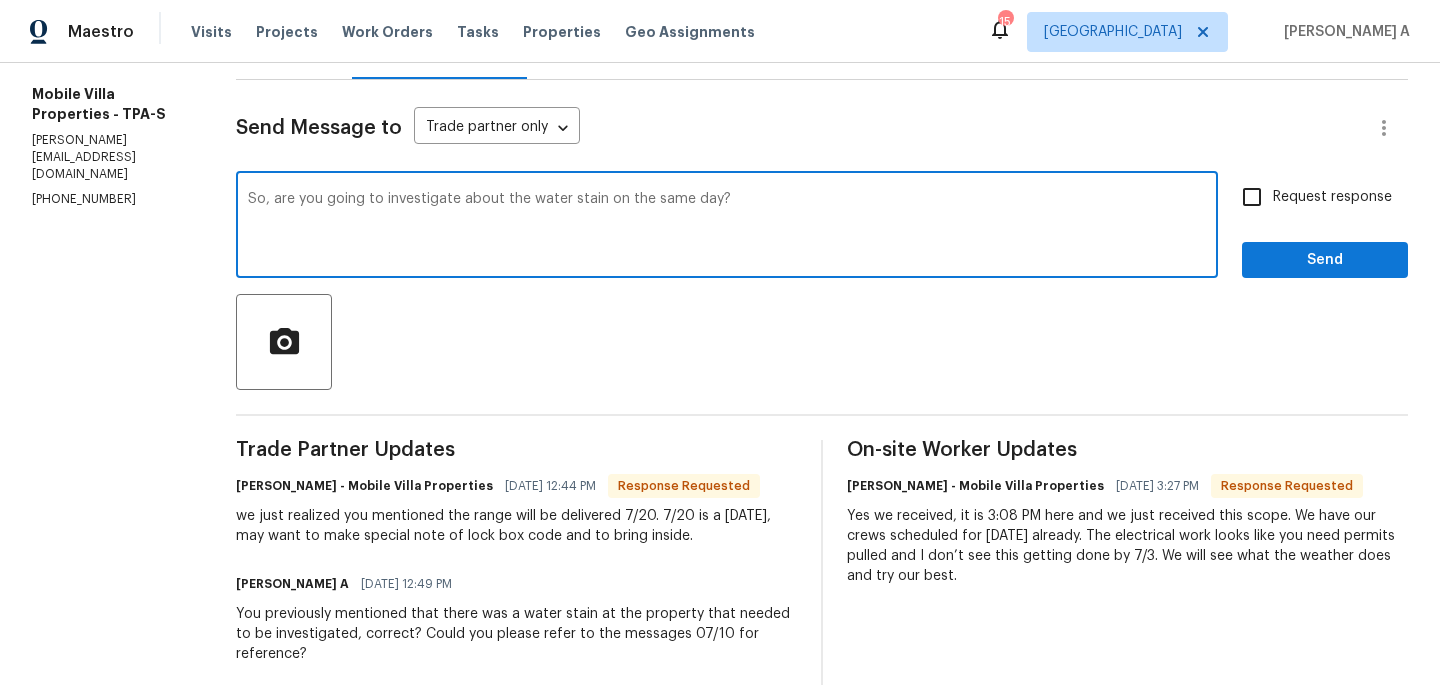 click on "Fix the preposition" at bounding box center [0, 0] 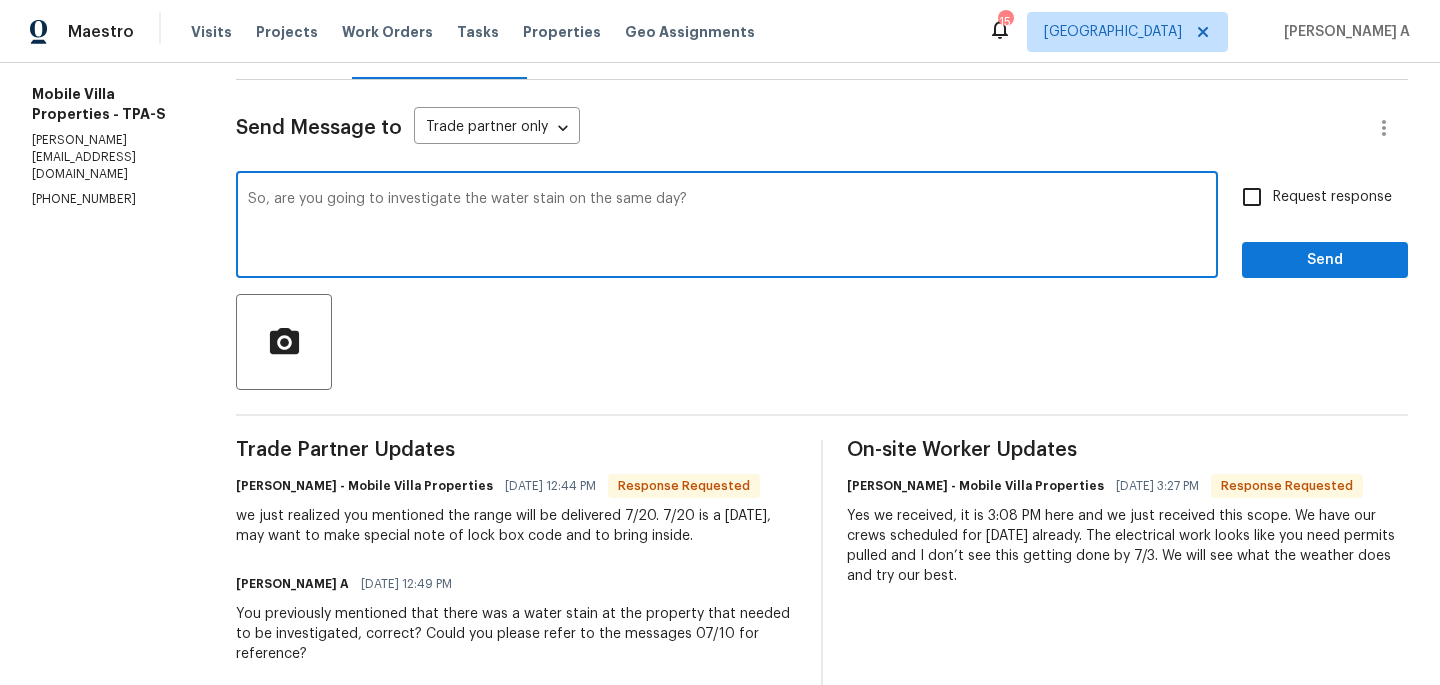 type on "So, are you going to investigate the water stain on the same day?" 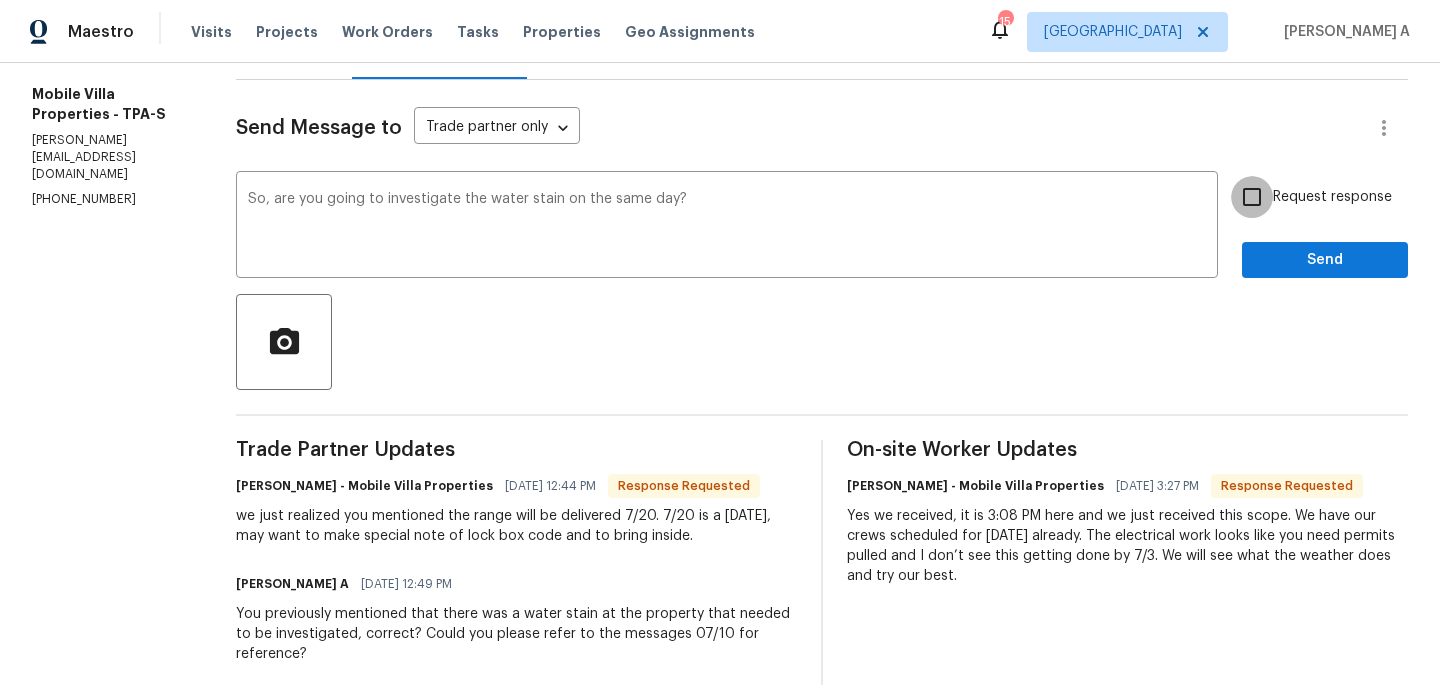 click on "Request response" at bounding box center (1252, 197) 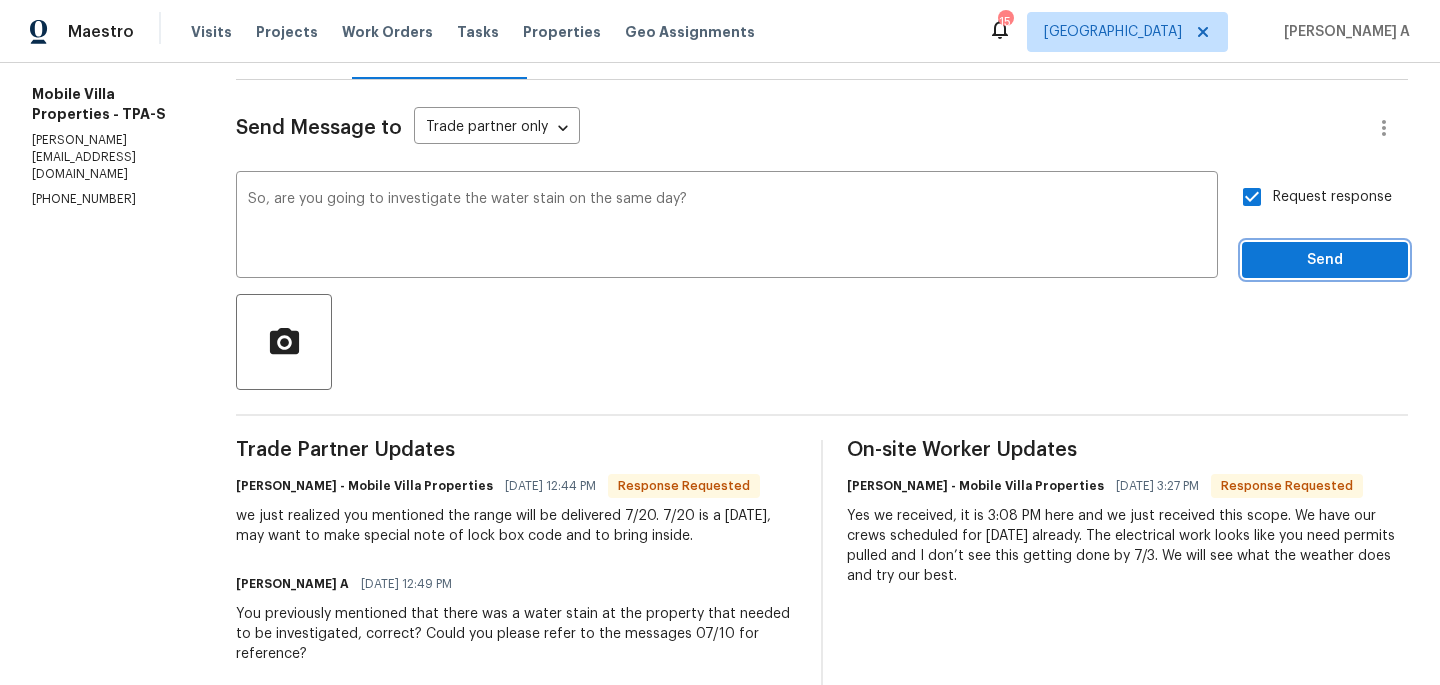click on "Send" at bounding box center (1325, 260) 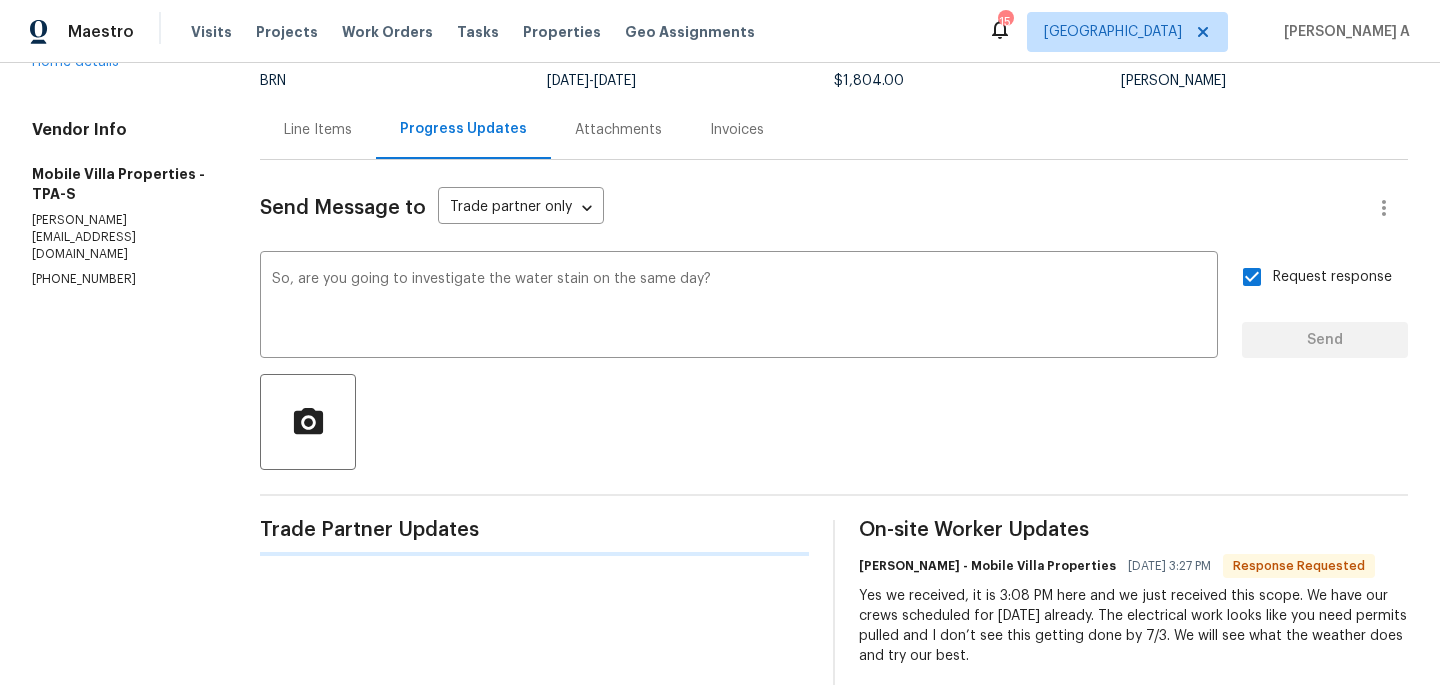 type 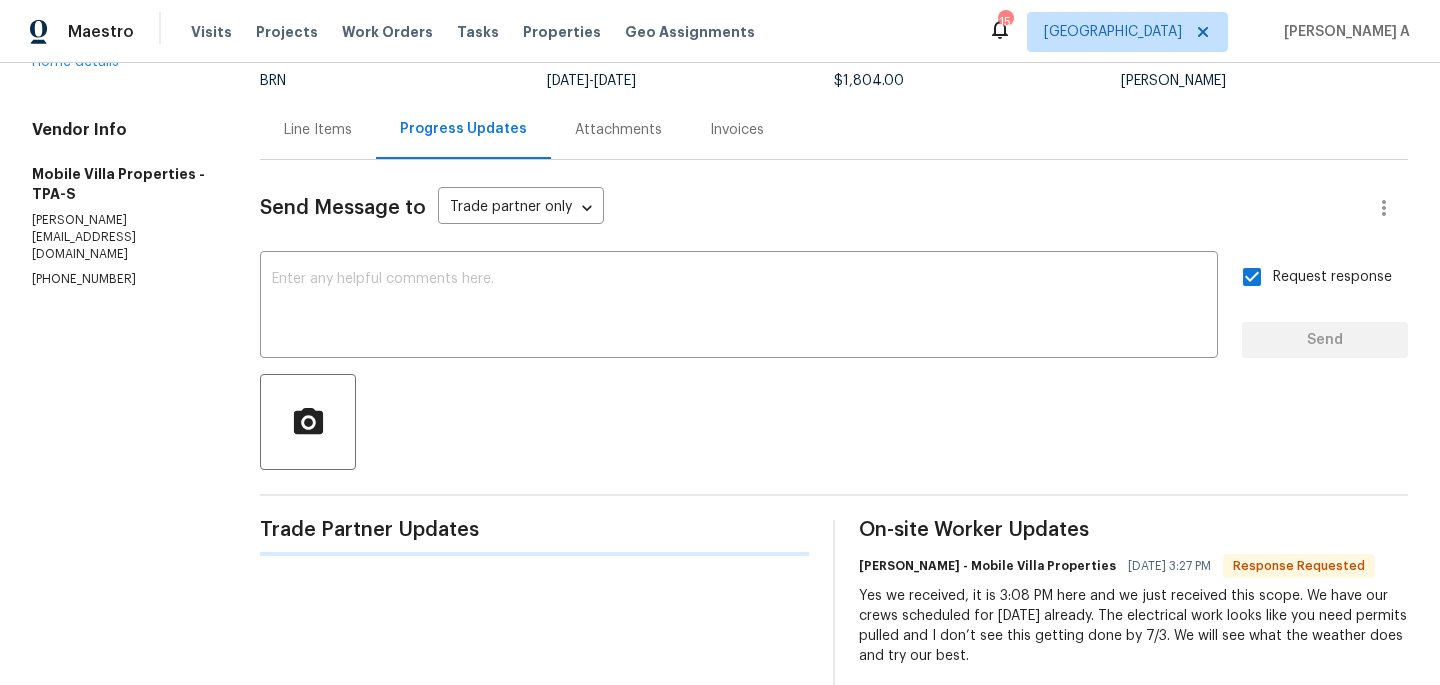 scroll, scrollTop: 239, scrollLeft: 0, axis: vertical 